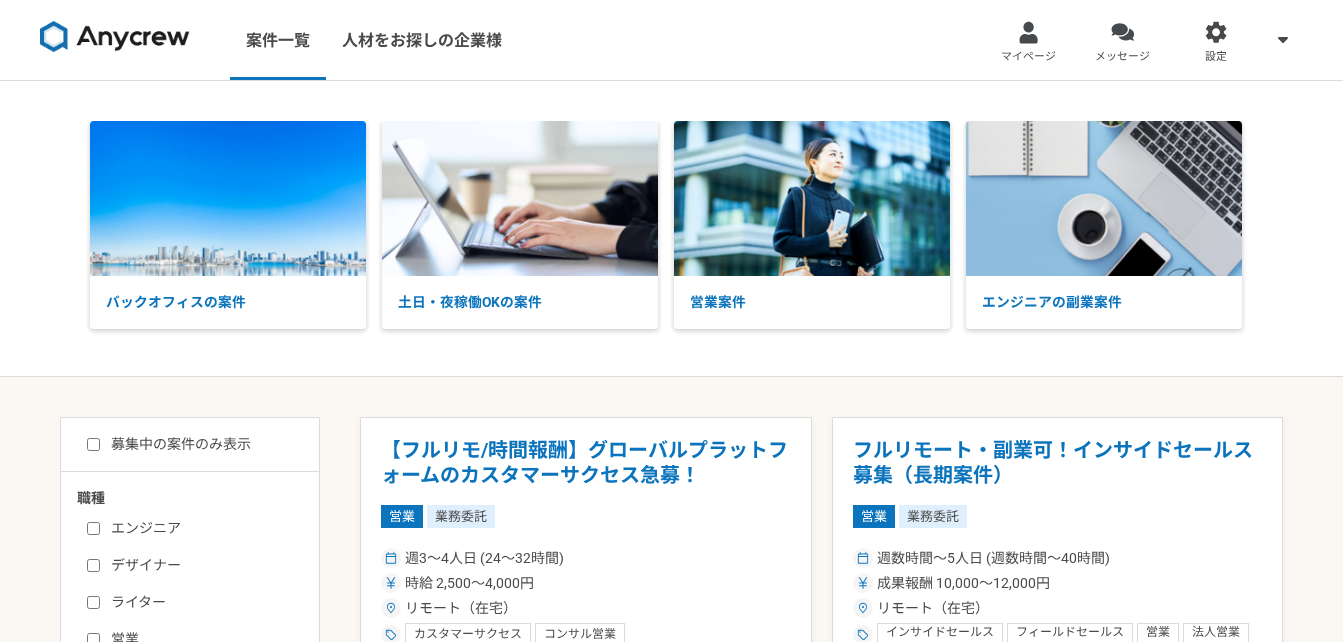 scroll, scrollTop: 0, scrollLeft: 0, axis: both 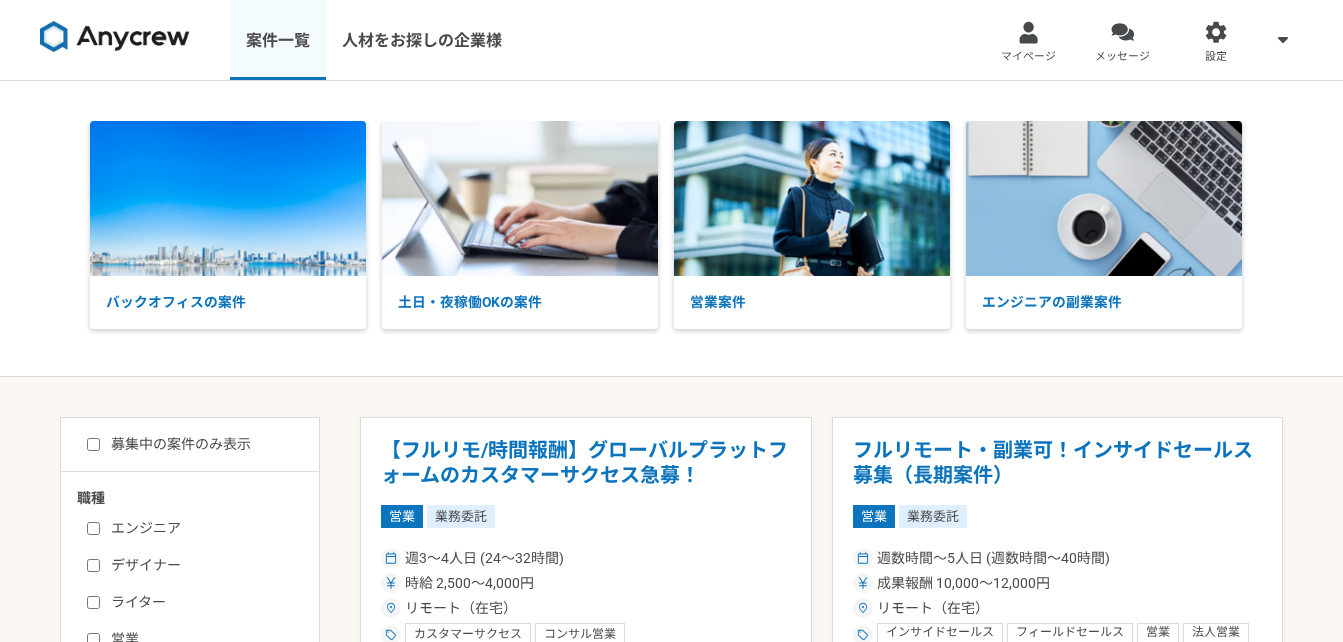 click on "案件一覧" at bounding box center (278, 40) 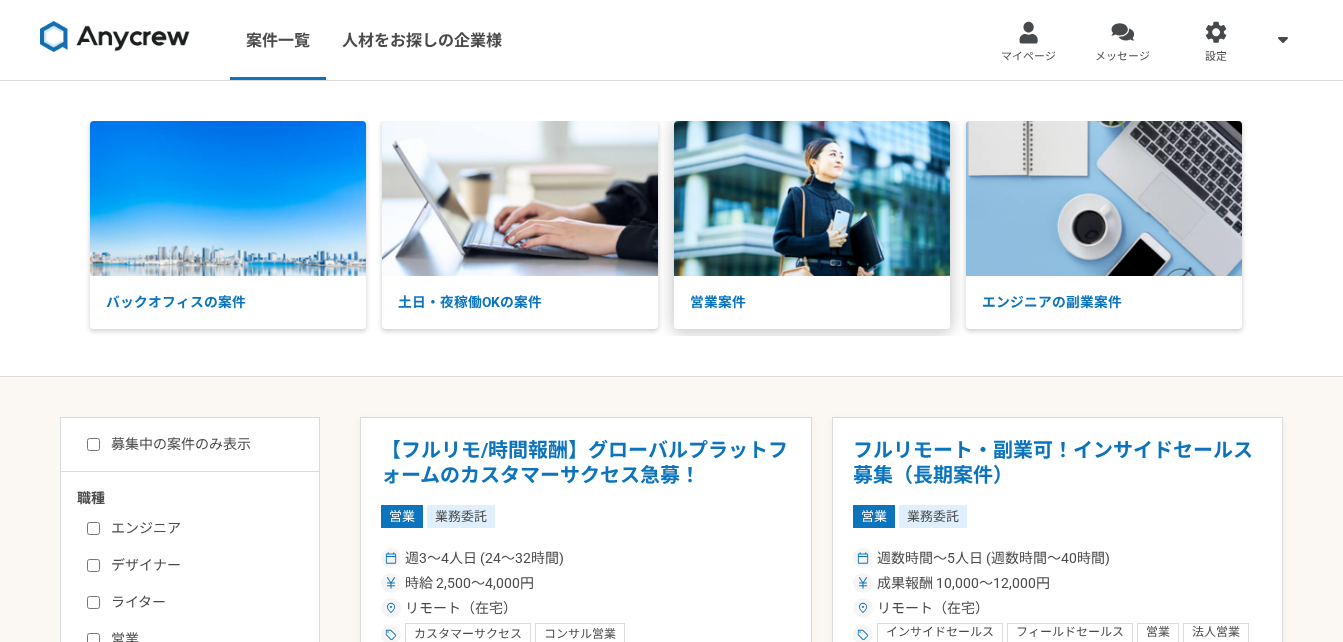 click at bounding box center [812, 198] 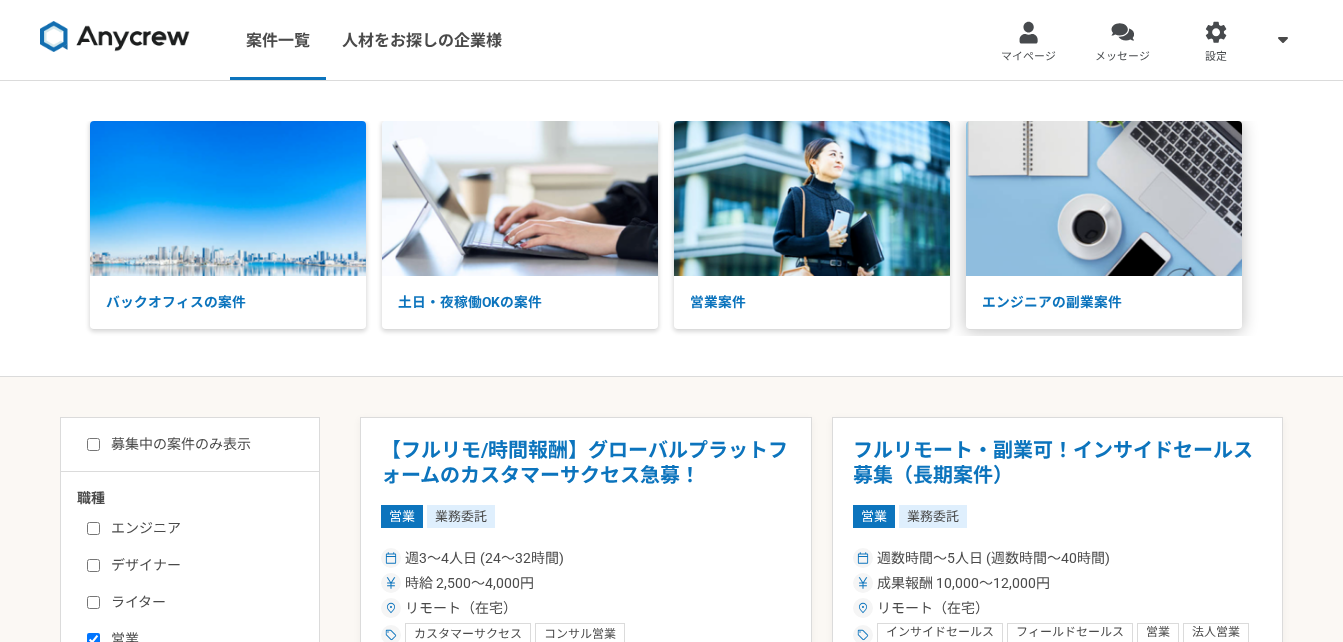 scroll, scrollTop: 0, scrollLeft: 0, axis: both 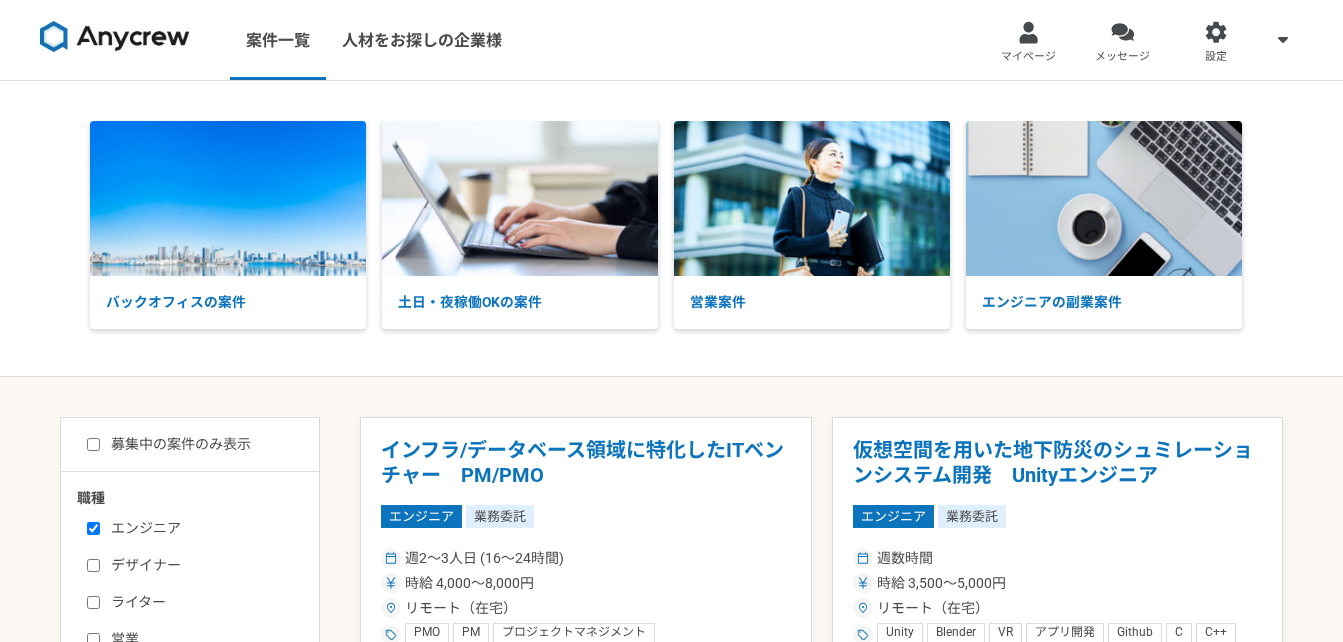 select on "3" 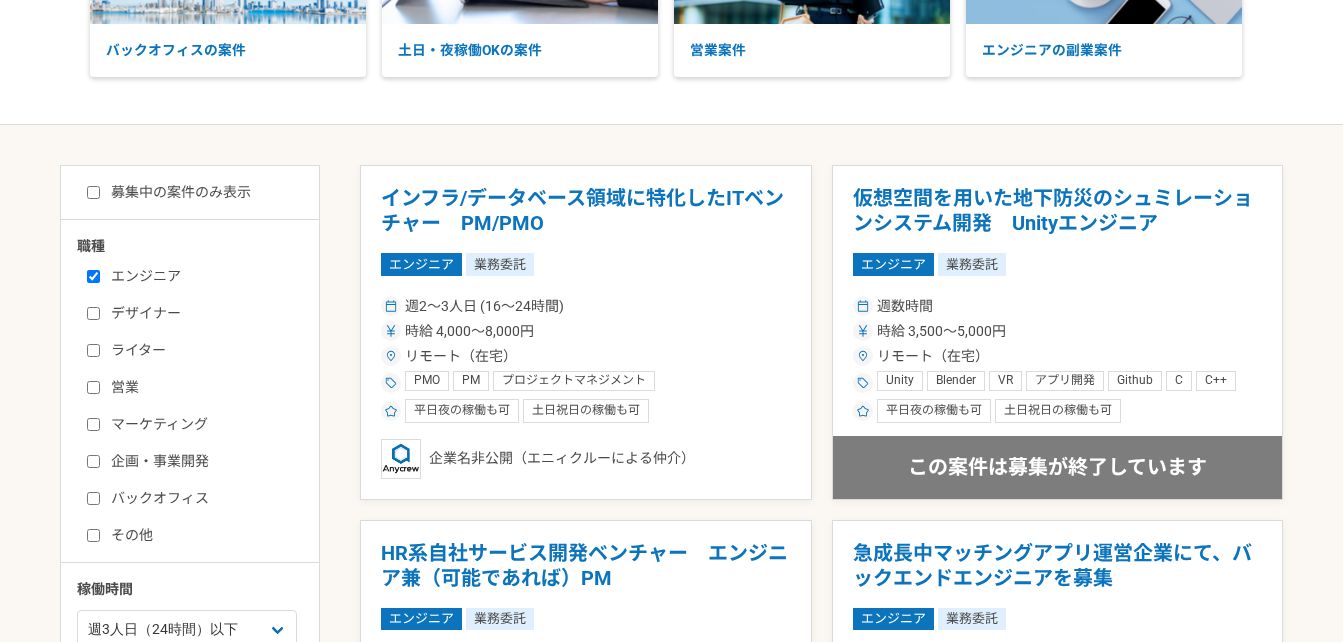 scroll, scrollTop: 400, scrollLeft: 0, axis: vertical 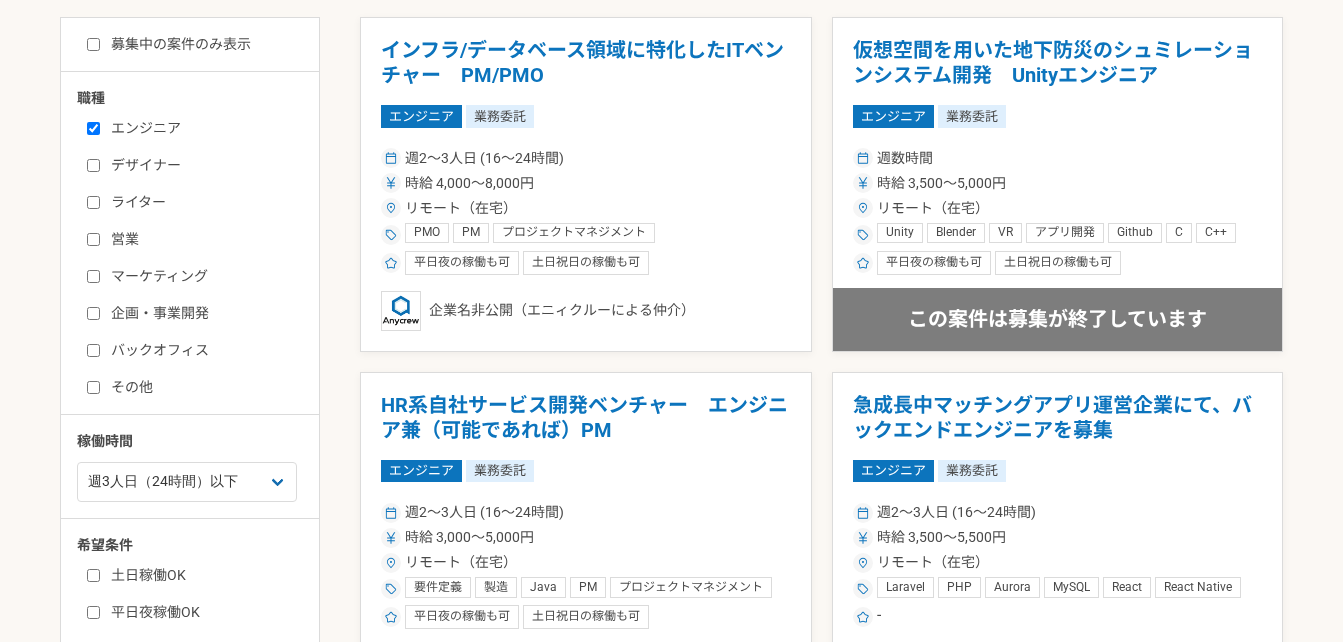 click on "マーケティング" at bounding box center (202, 276) 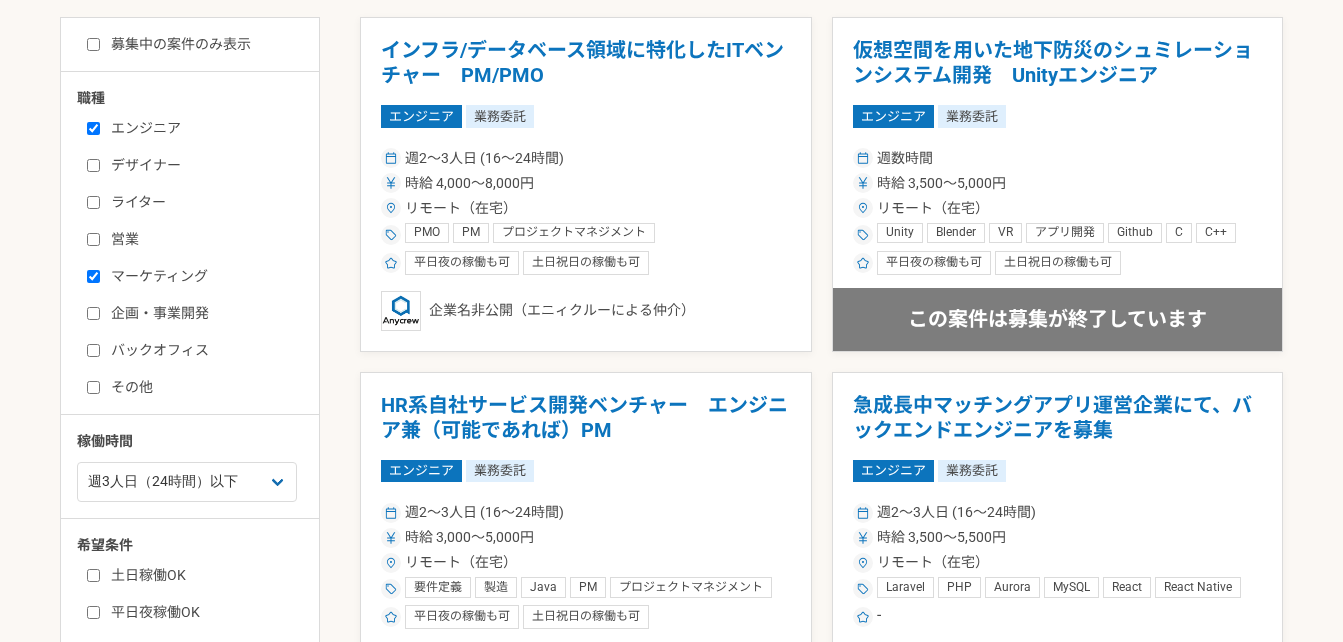 checkbox on "true" 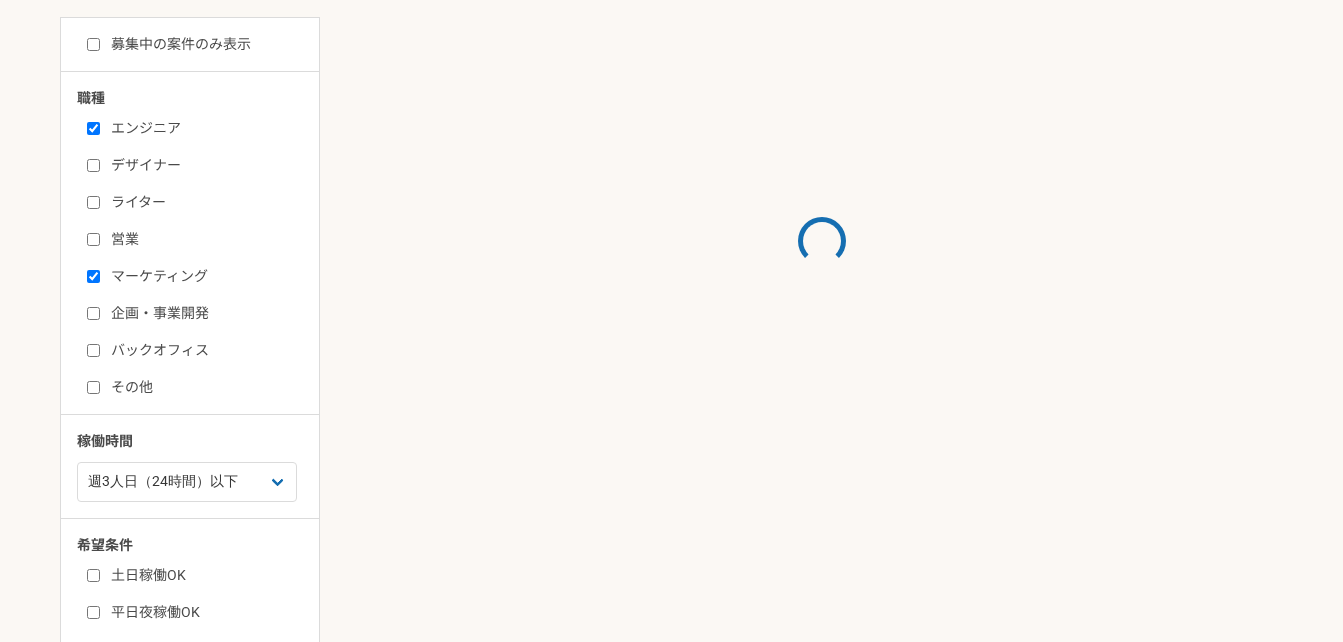 click on "エンジニア" at bounding box center [93, 128] 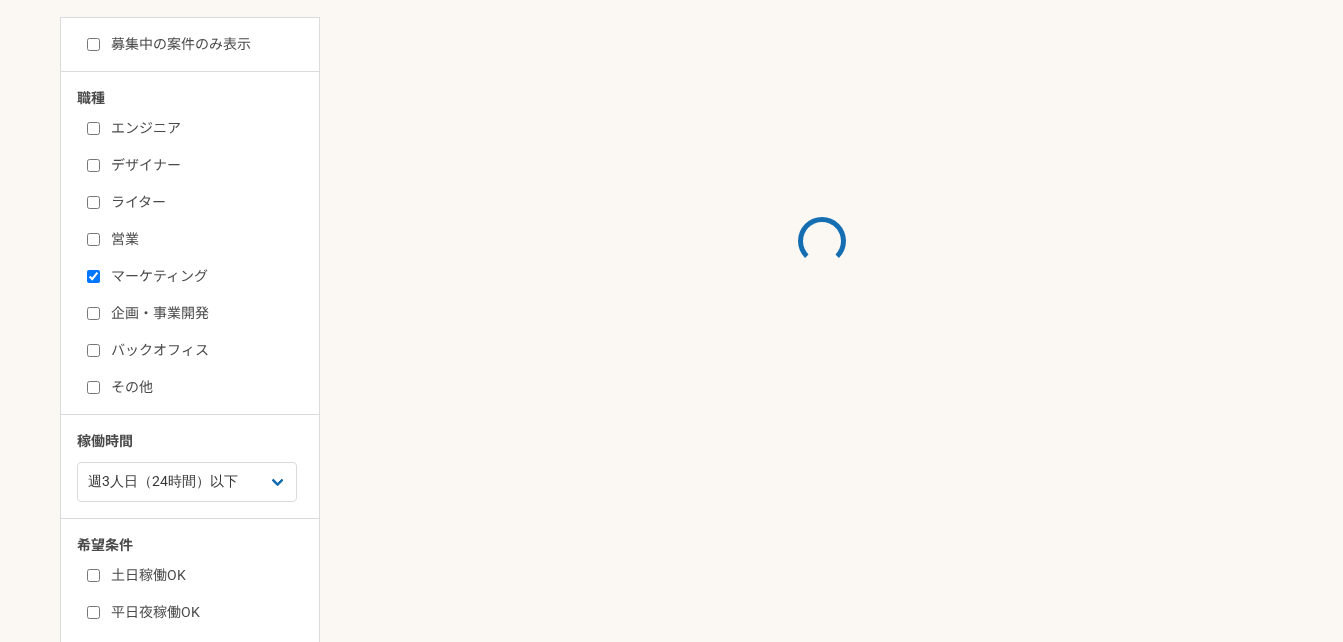 checkbox on "false" 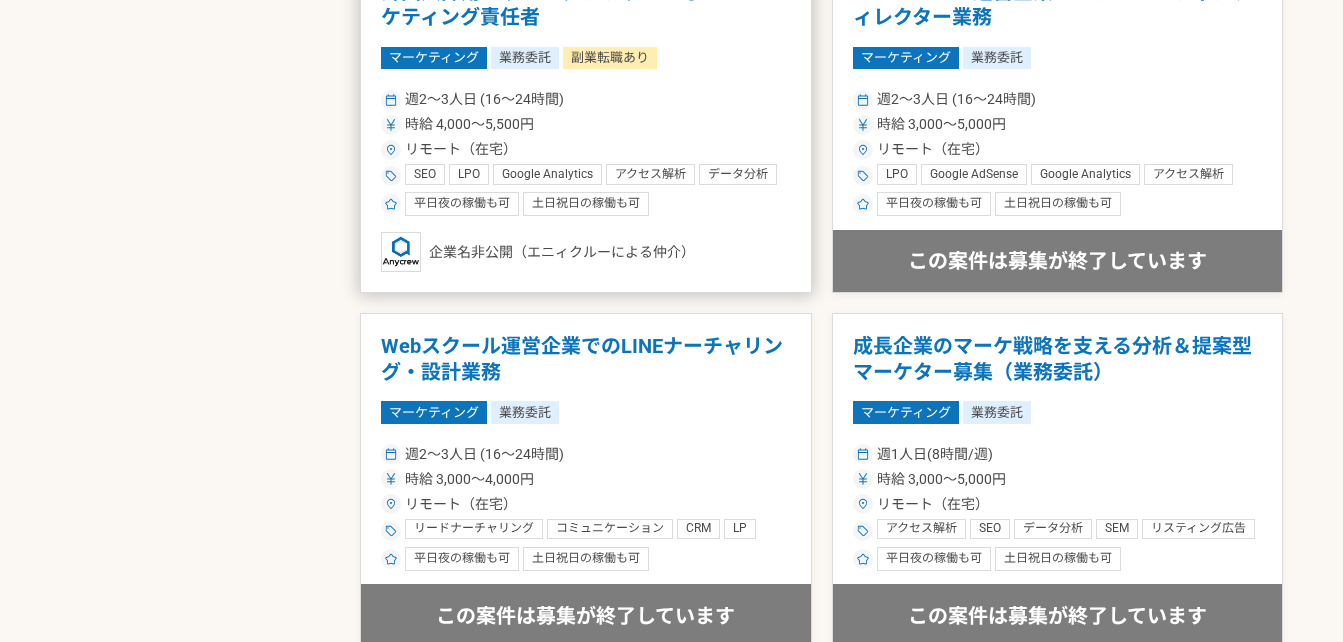 scroll, scrollTop: 2800, scrollLeft: 0, axis: vertical 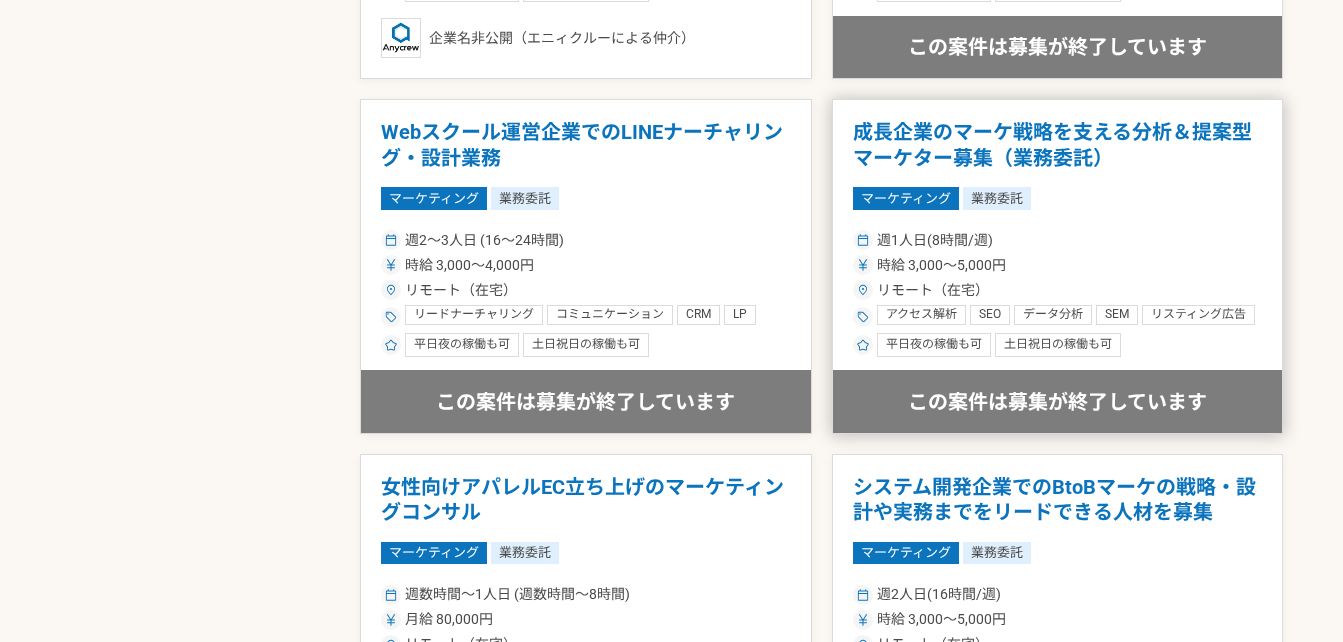 click on "成長企業のマーケ戦略を支える分析＆提案型マーケター募集（業務委託）" at bounding box center (1058, 145) 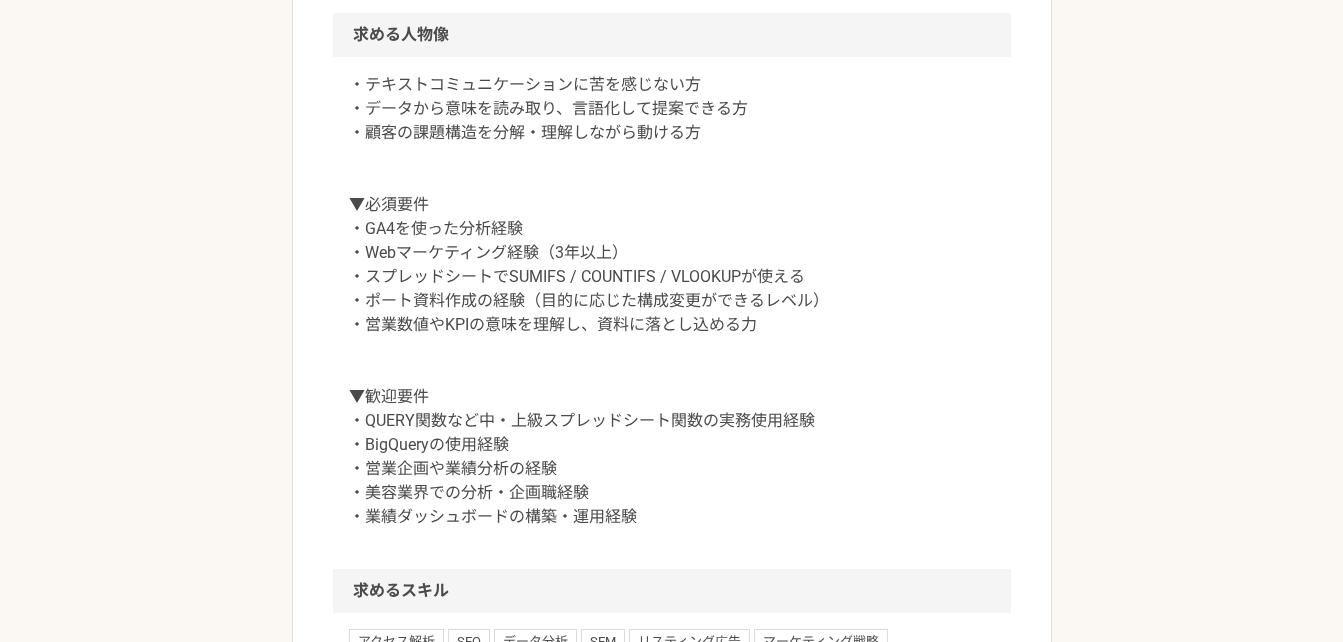 scroll, scrollTop: 1600, scrollLeft: 0, axis: vertical 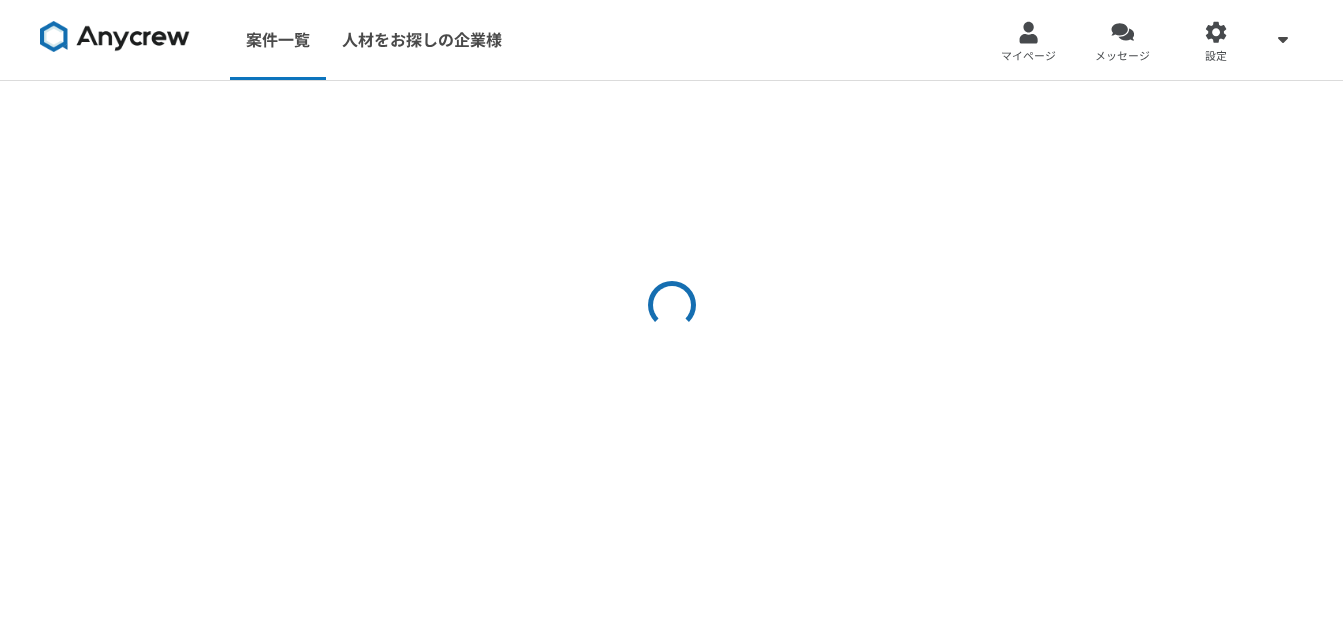 select on "3" 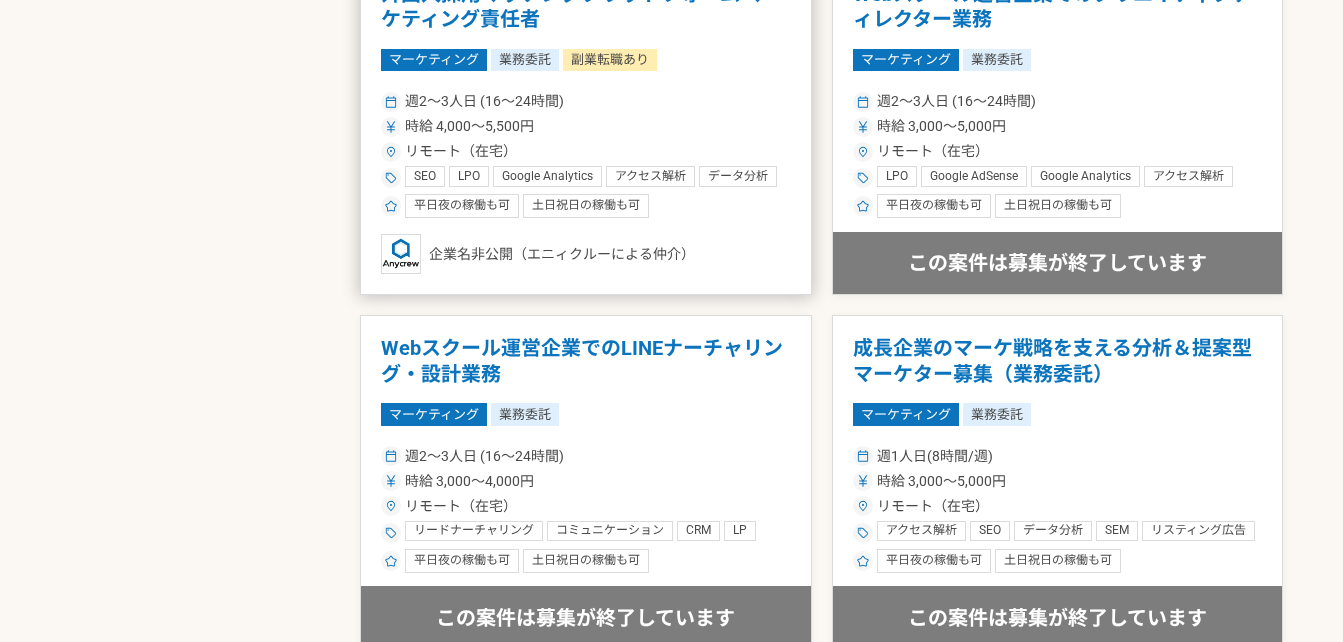 scroll, scrollTop: 2700, scrollLeft: 0, axis: vertical 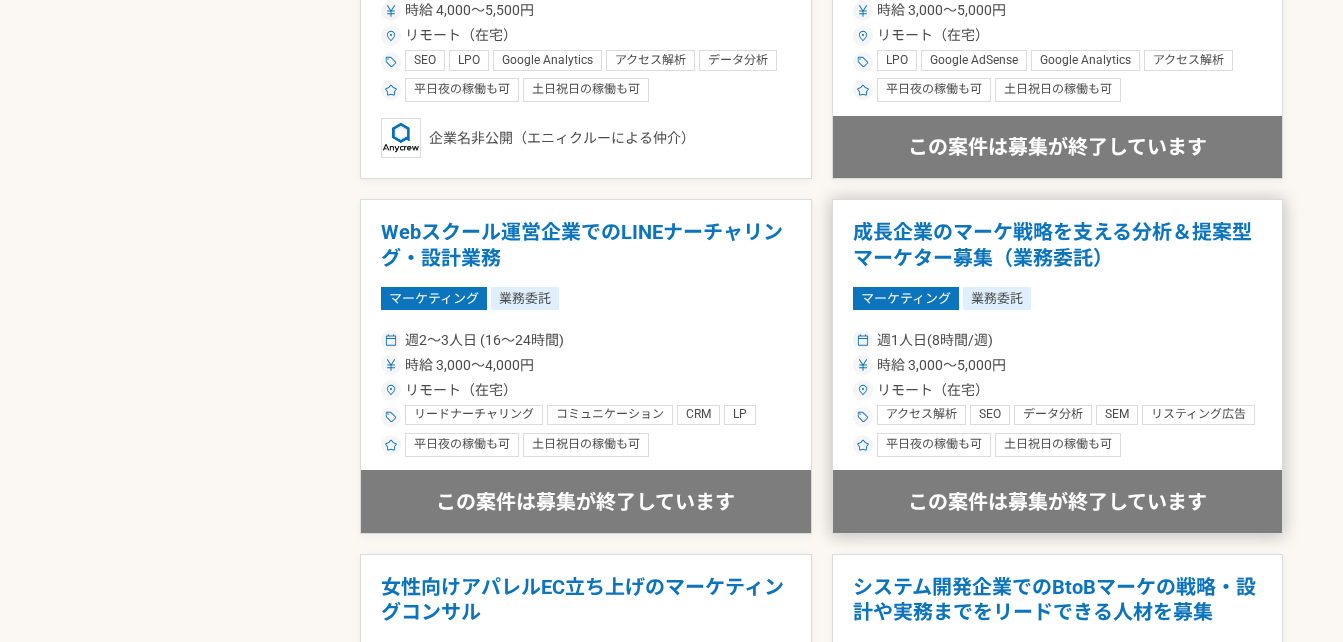 click on "成長企業のマーケ戦略を支える分析＆提案型マーケター募集（業務委託）" at bounding box center (1058, 245) 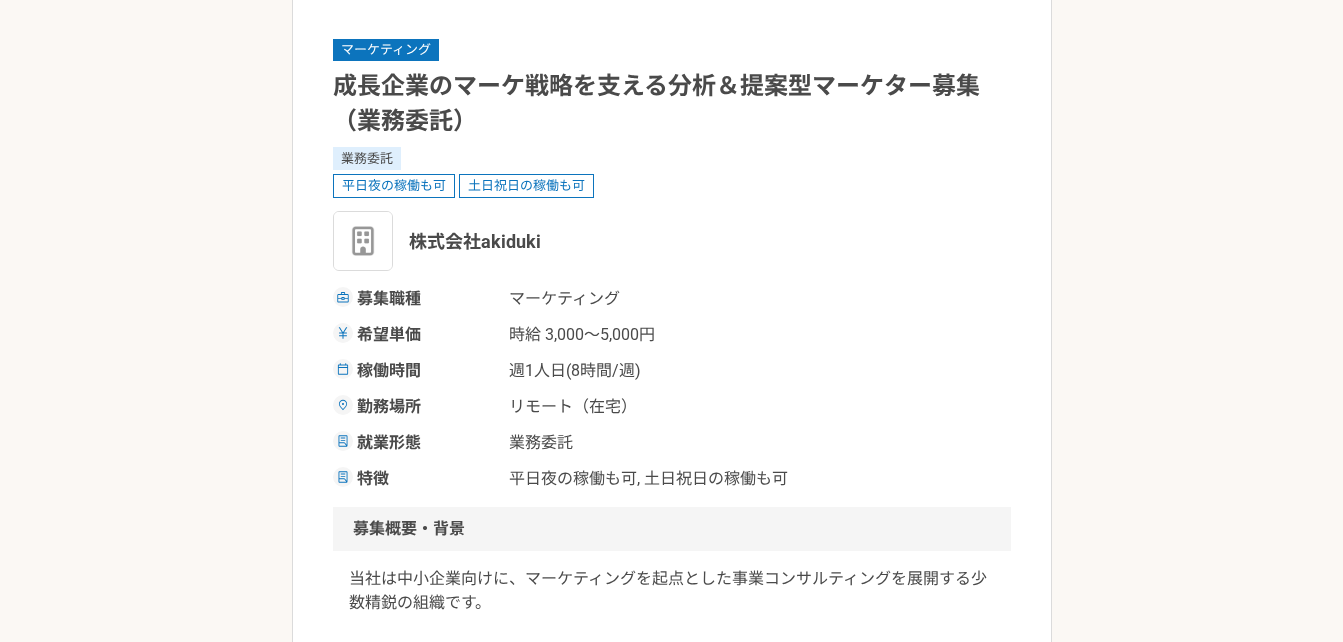 scroll, scrollTop: 0, scrollLeft: 0, axis: both 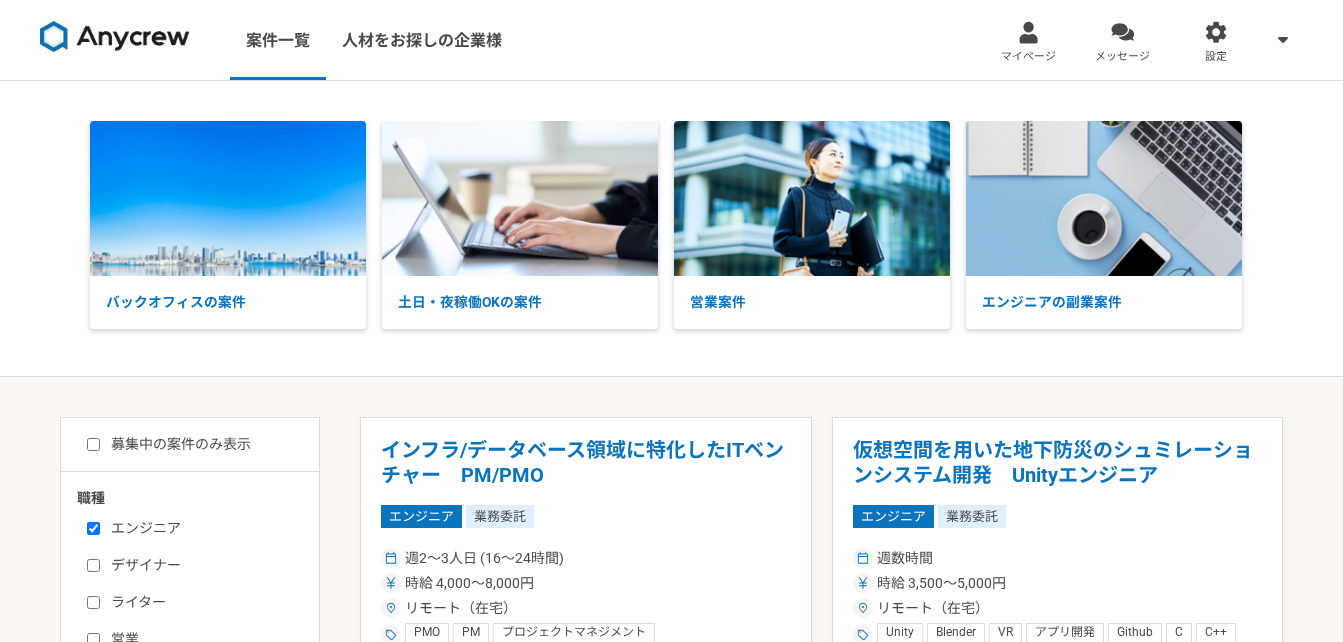 select on "3" 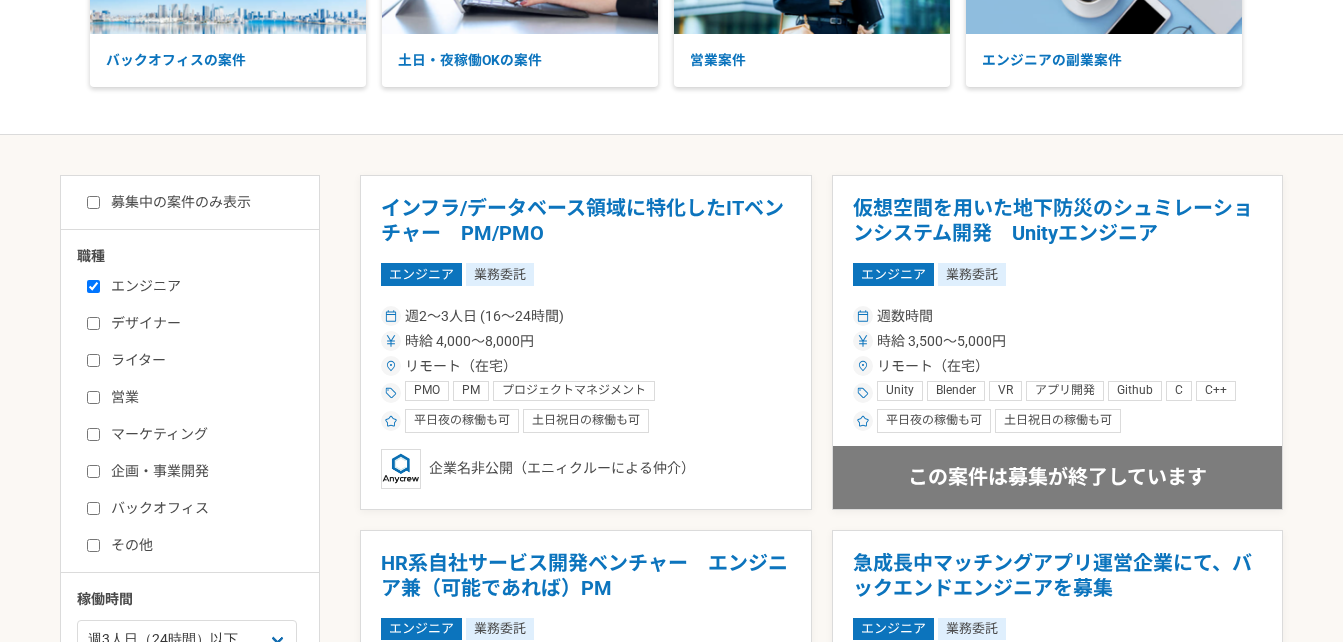 scroll, scrollTop: 300, scrollLeft: 0, axis: vertical 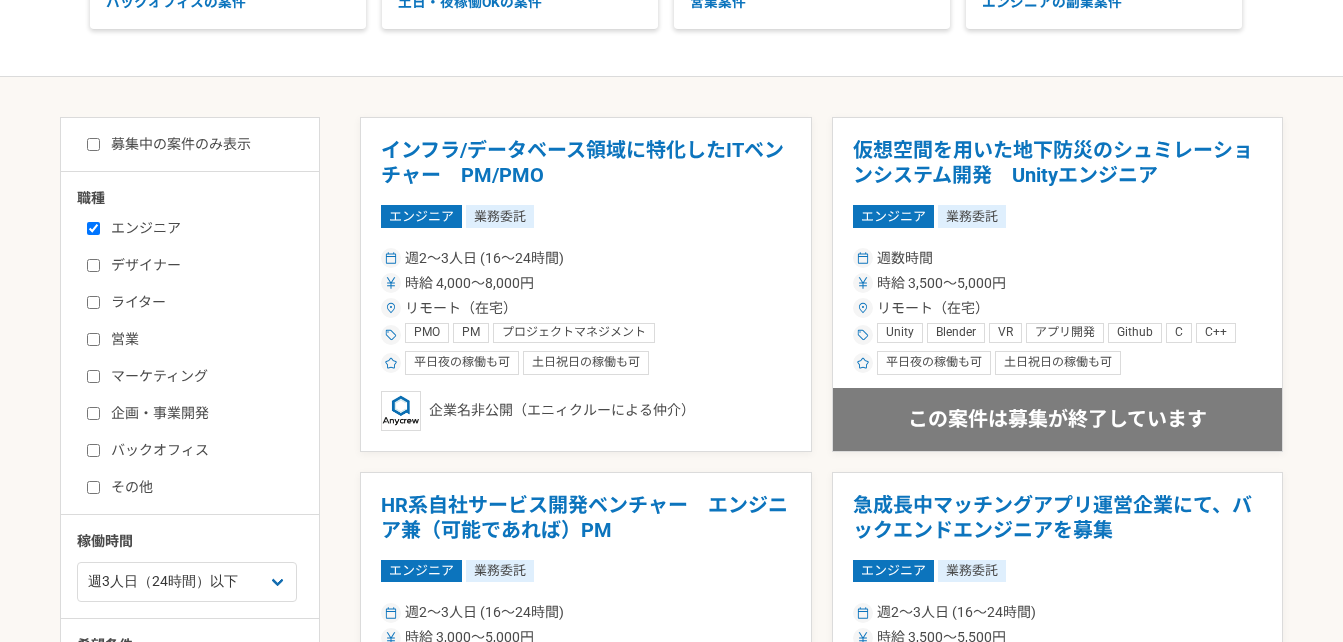 click on "エンジニア" at bounding box center [93, 228] 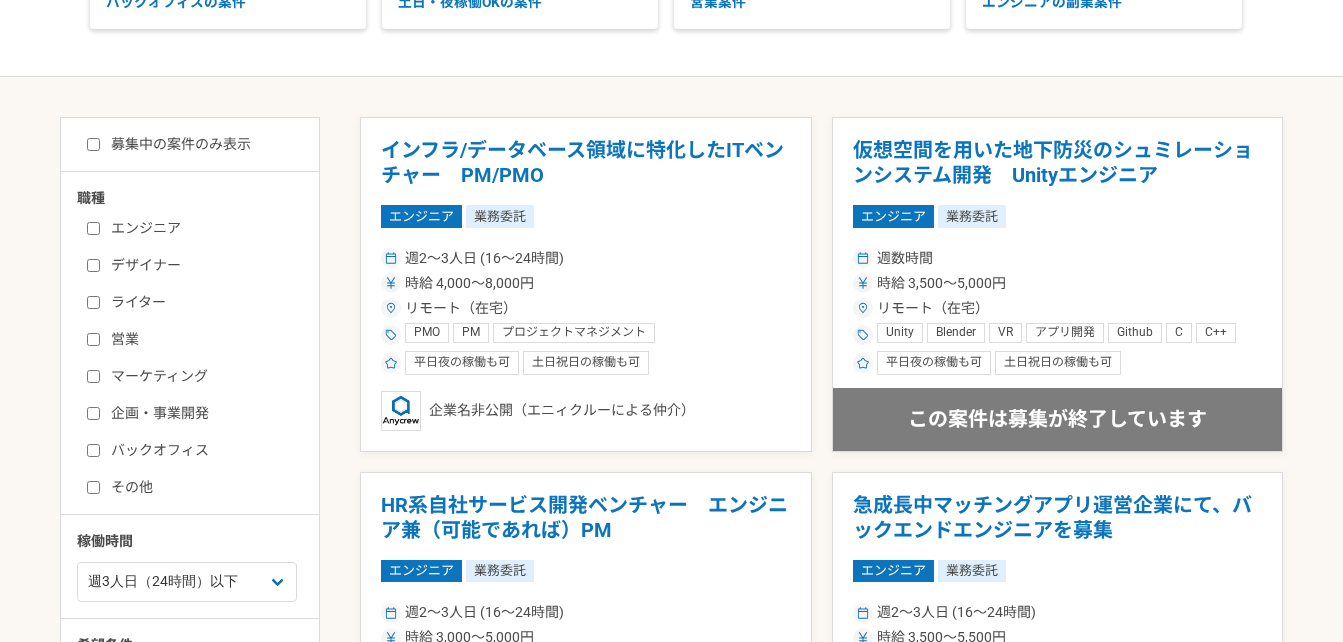 checkbox on "false" 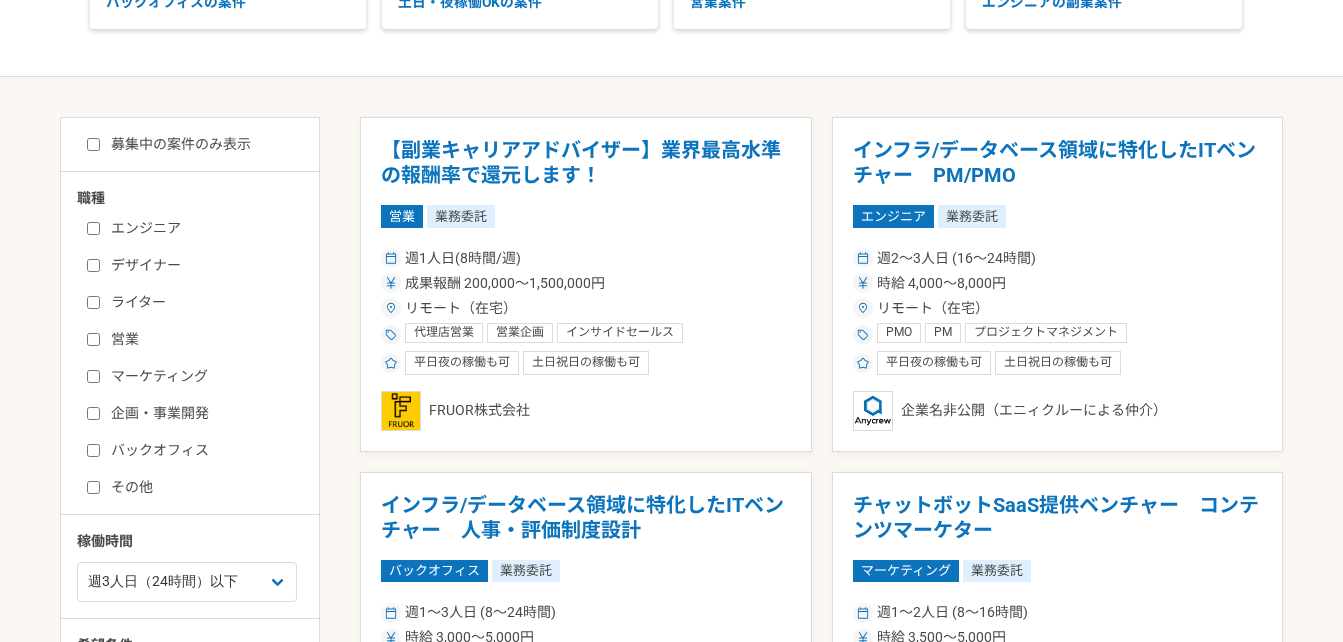 click on "マーケティング" at bounding box center (93, 376) 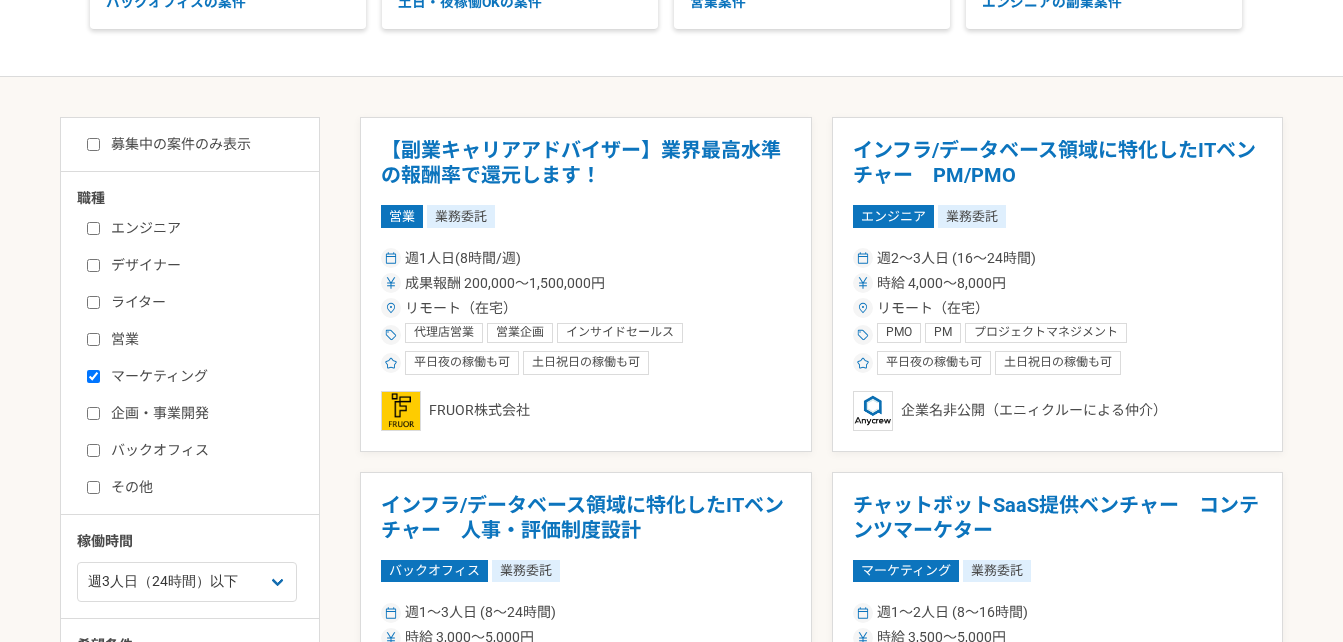 checkbox on "true" 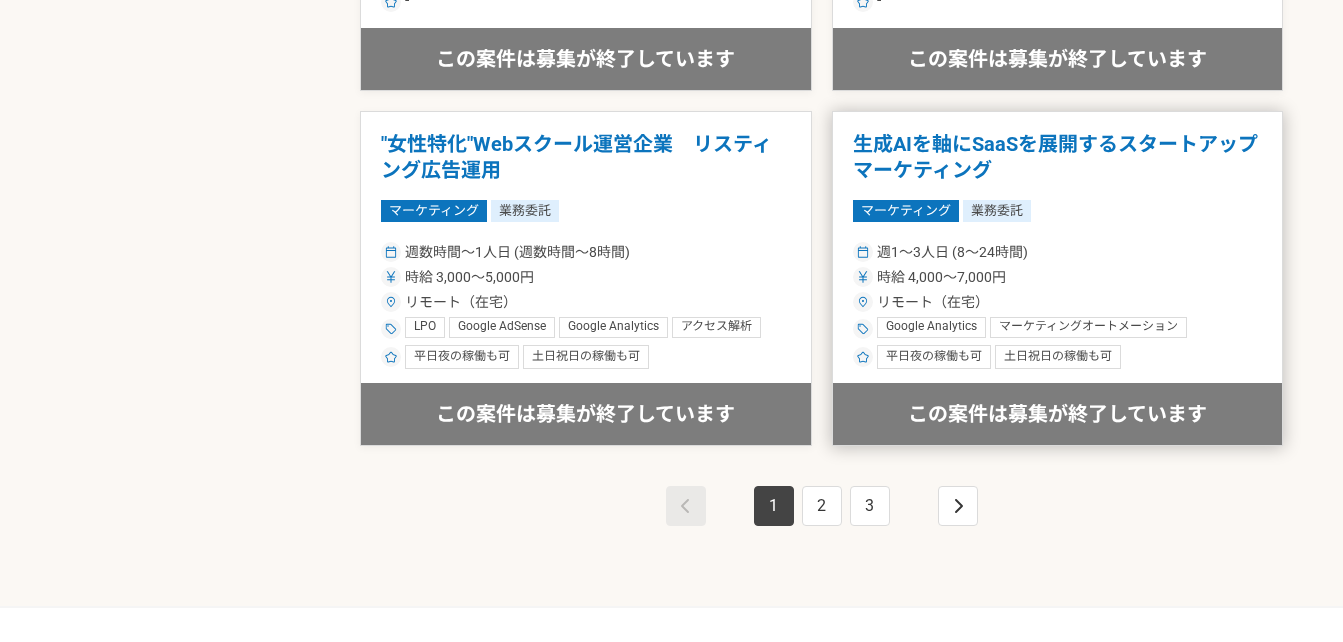 scroll, scrollTop: 3635, scrollLeft: 0, axis: vertical 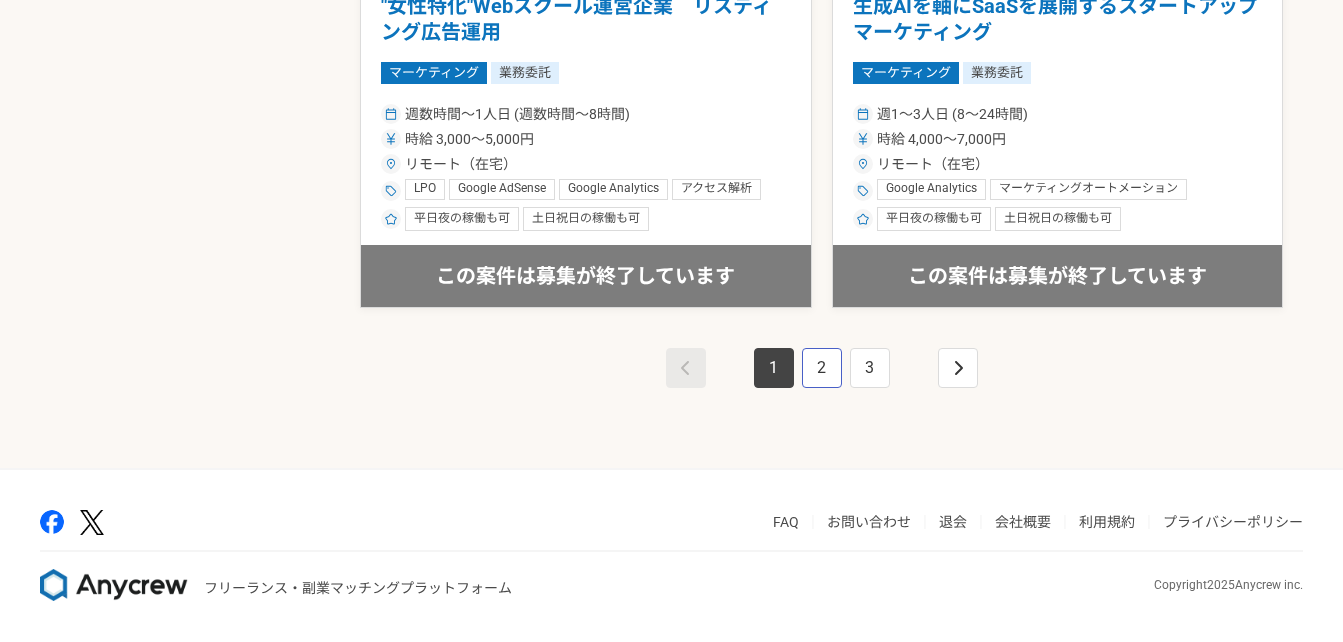 click on "2" at bounding box center [822, 368] 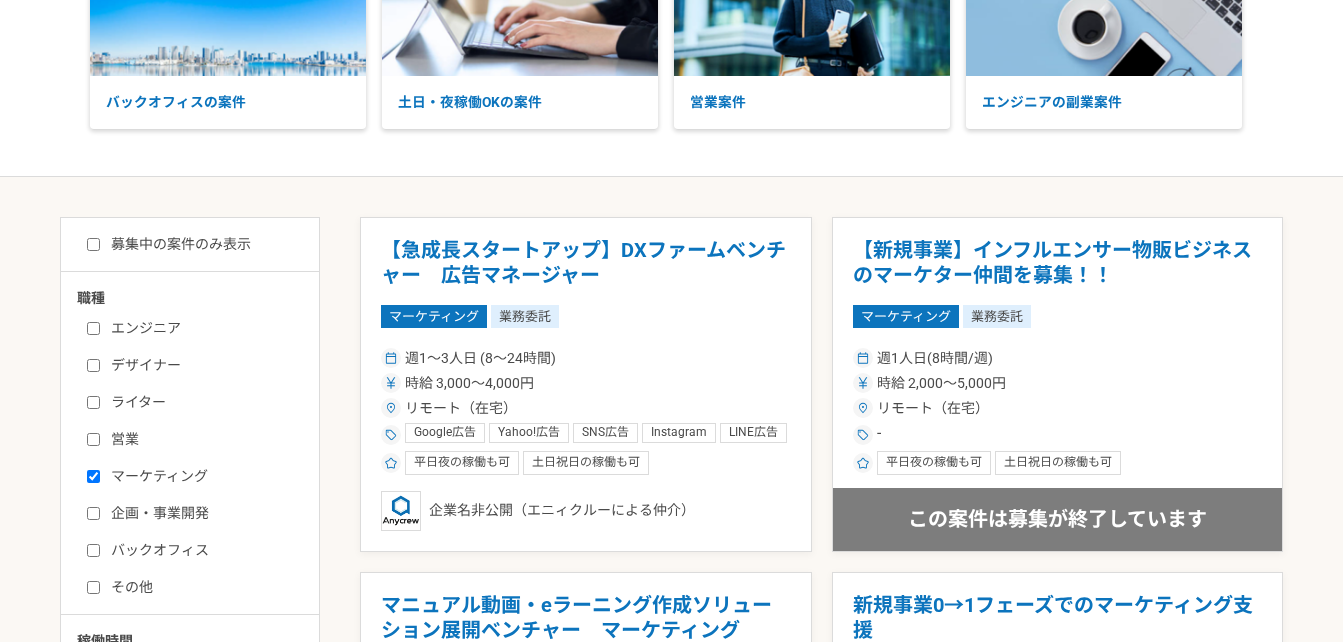 scroll, scrollTop: 700, scrollLeft: 0, axis: vertical 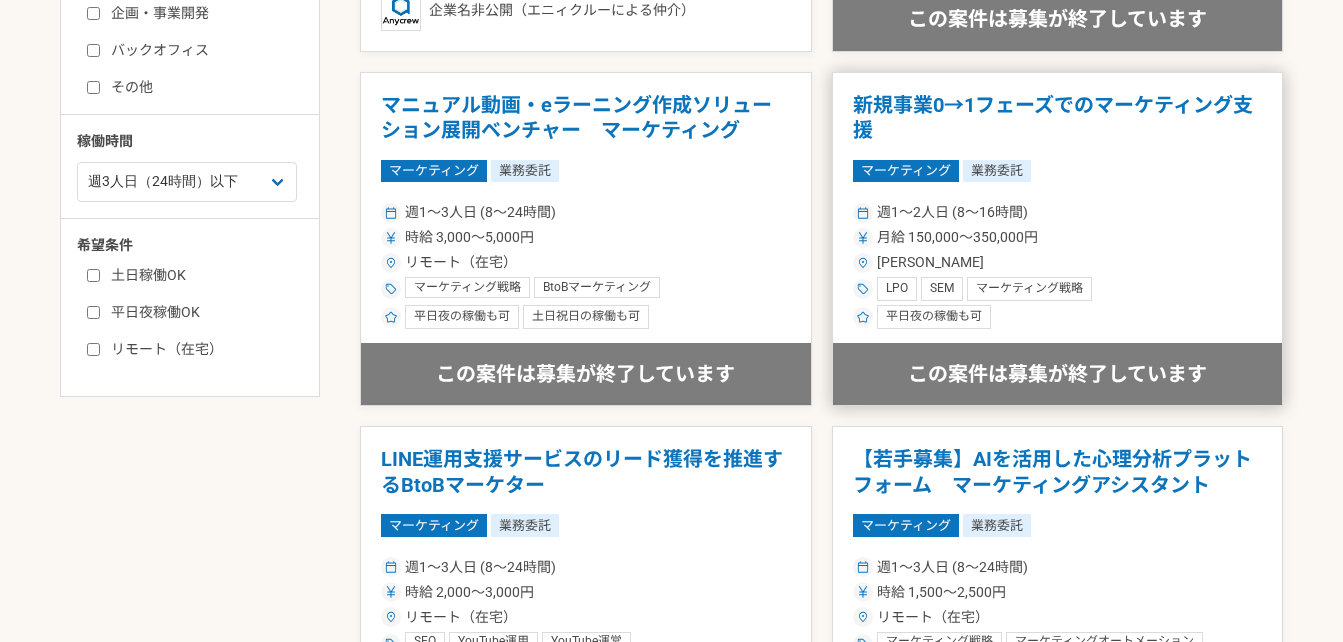 click on "週1〜2人日 (8〜16時間)" at bounding box center [952, 212] 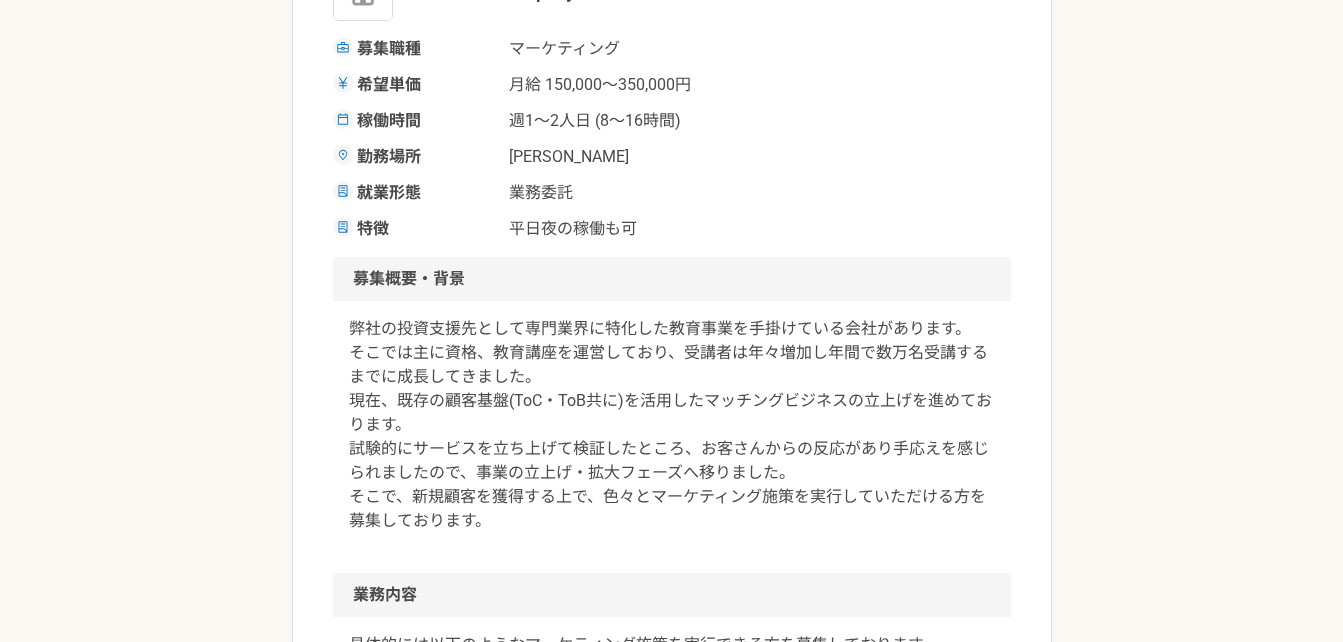 scroll, scrollTop: 0, scrollLeft: 0, axis: both 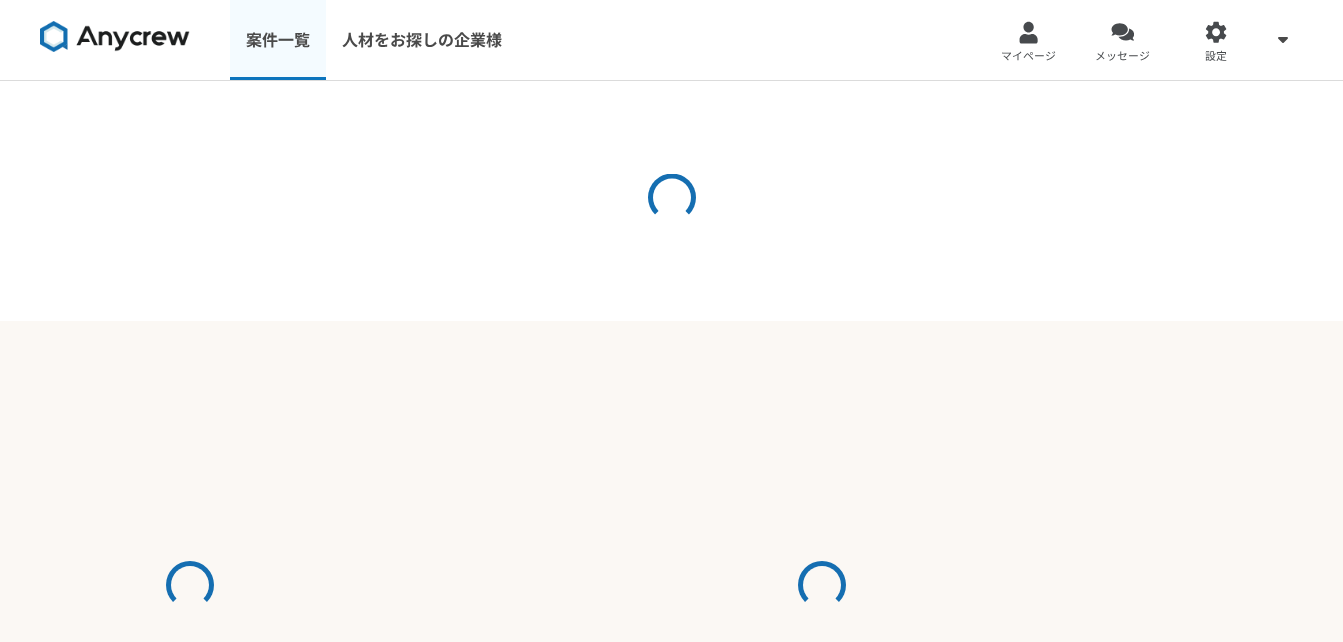 select on "3" 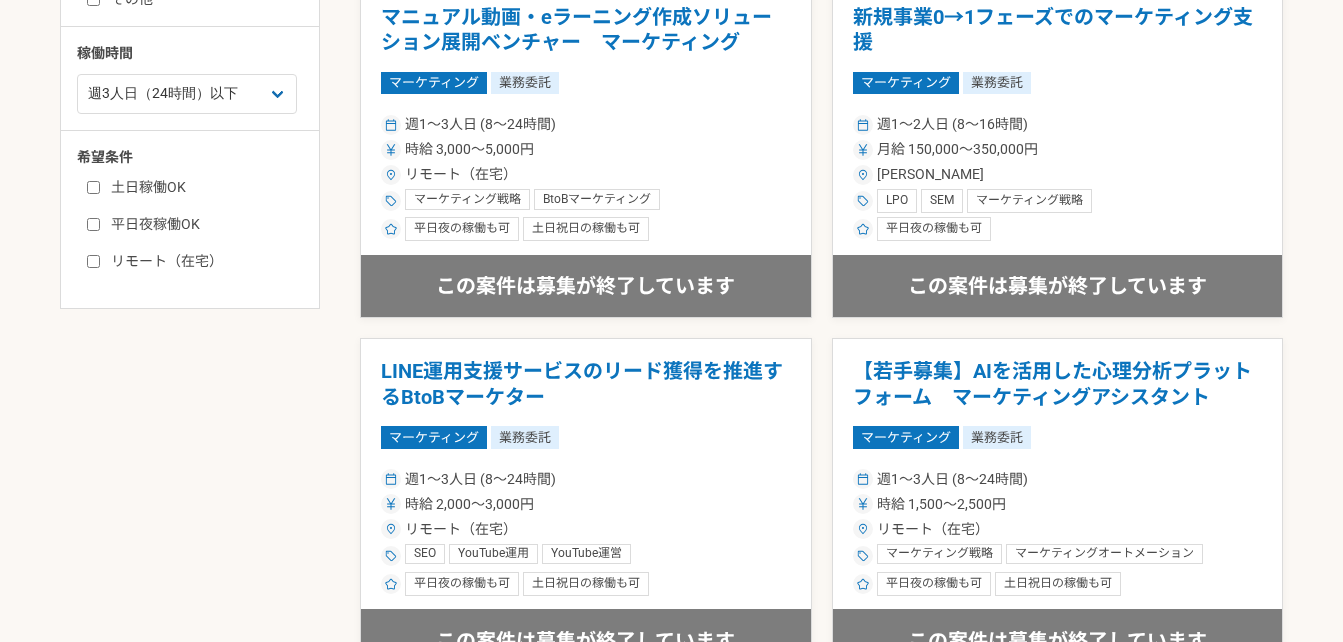 scroll, scrollTop: 800, scrollLeft: 0, axis: vertical 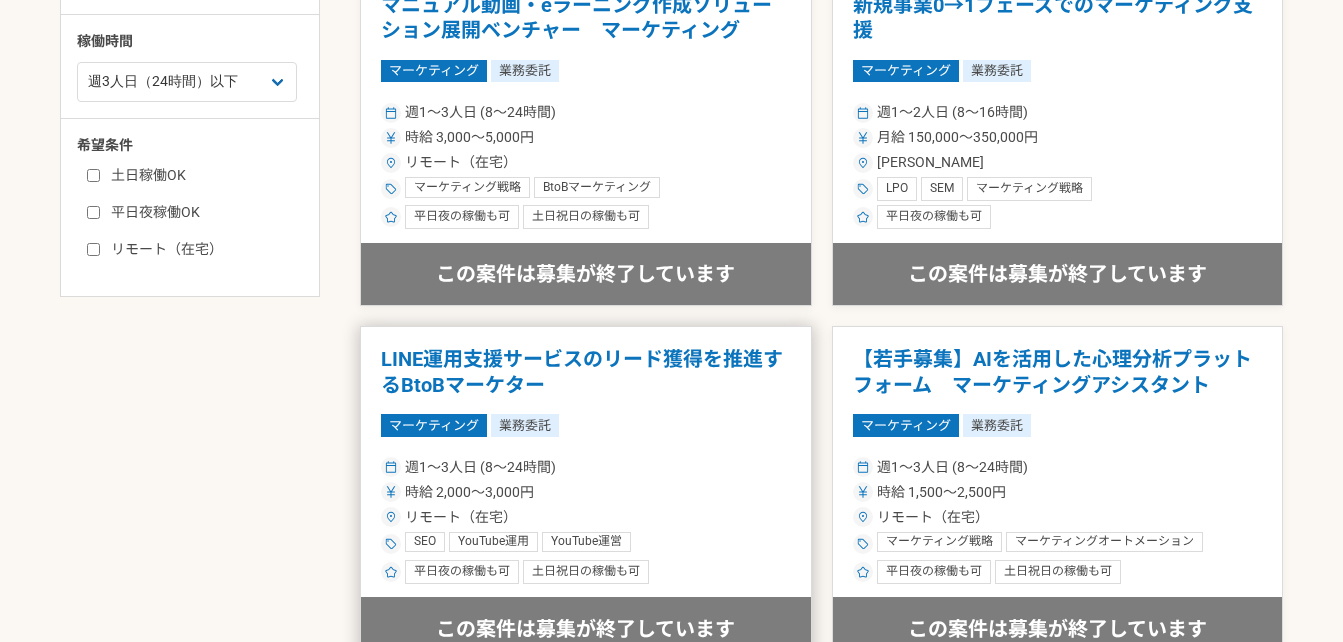 click on "時給 2,000〜3,000円" at bounding box center [586, 492] 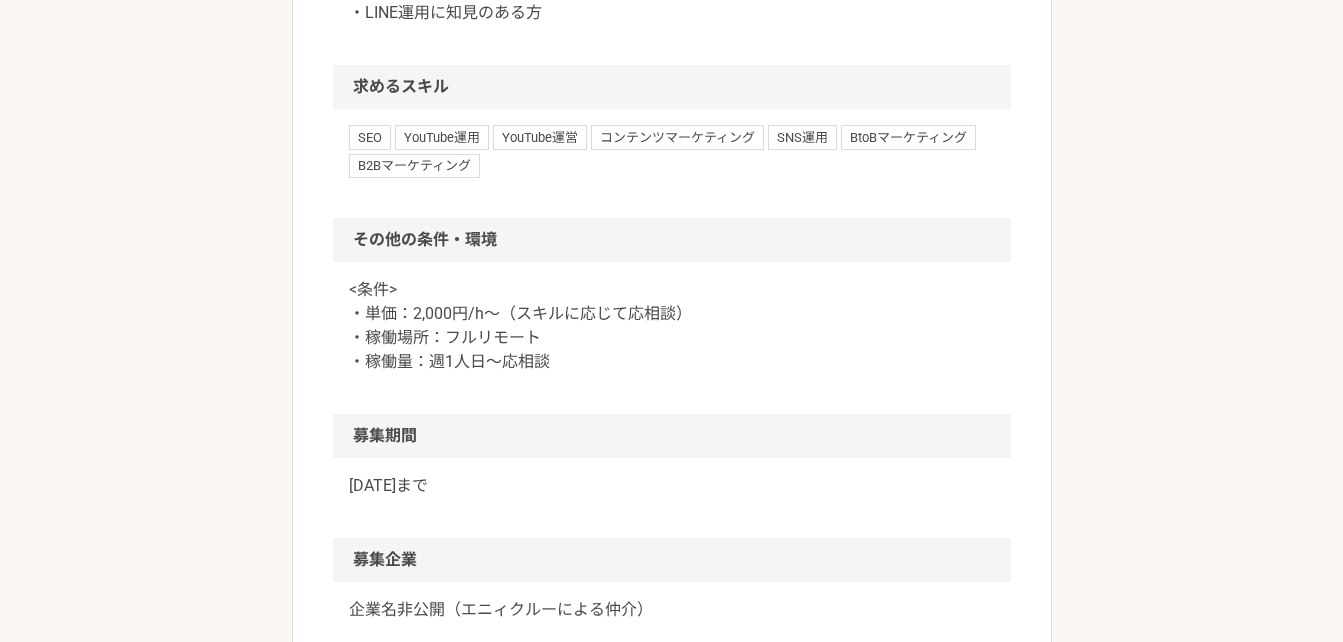scroll, scrollTop: 1300, scrollLeft: 0, axis: vertical 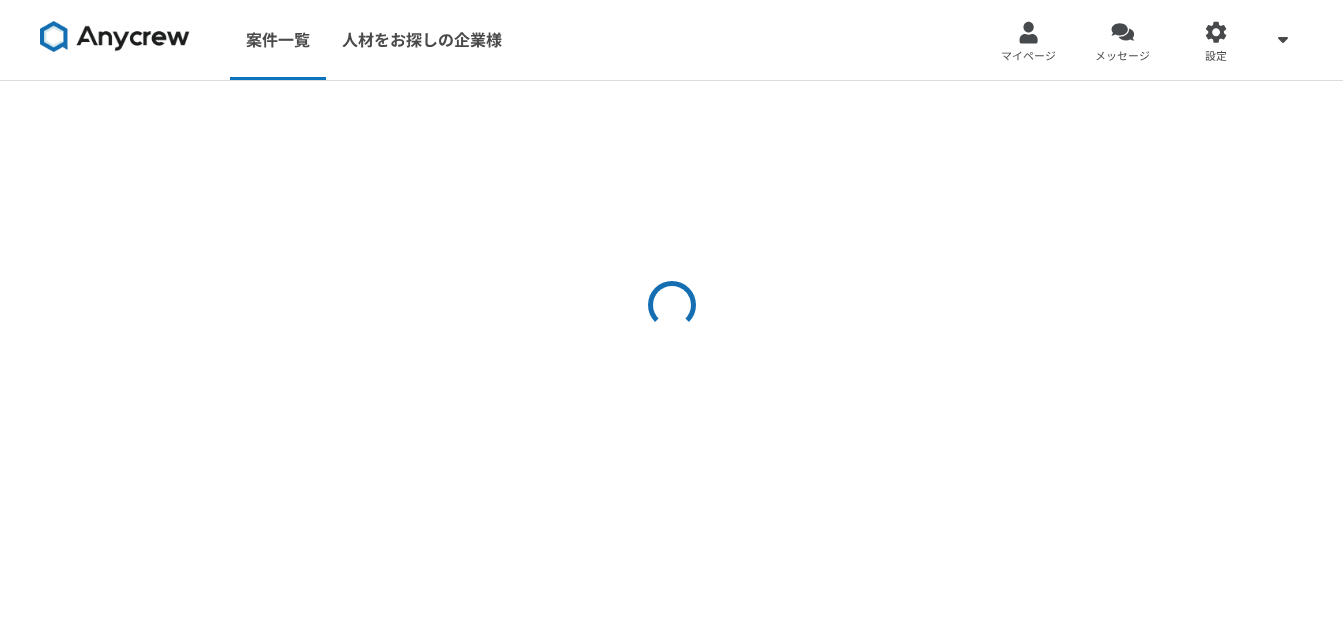 select on "3" 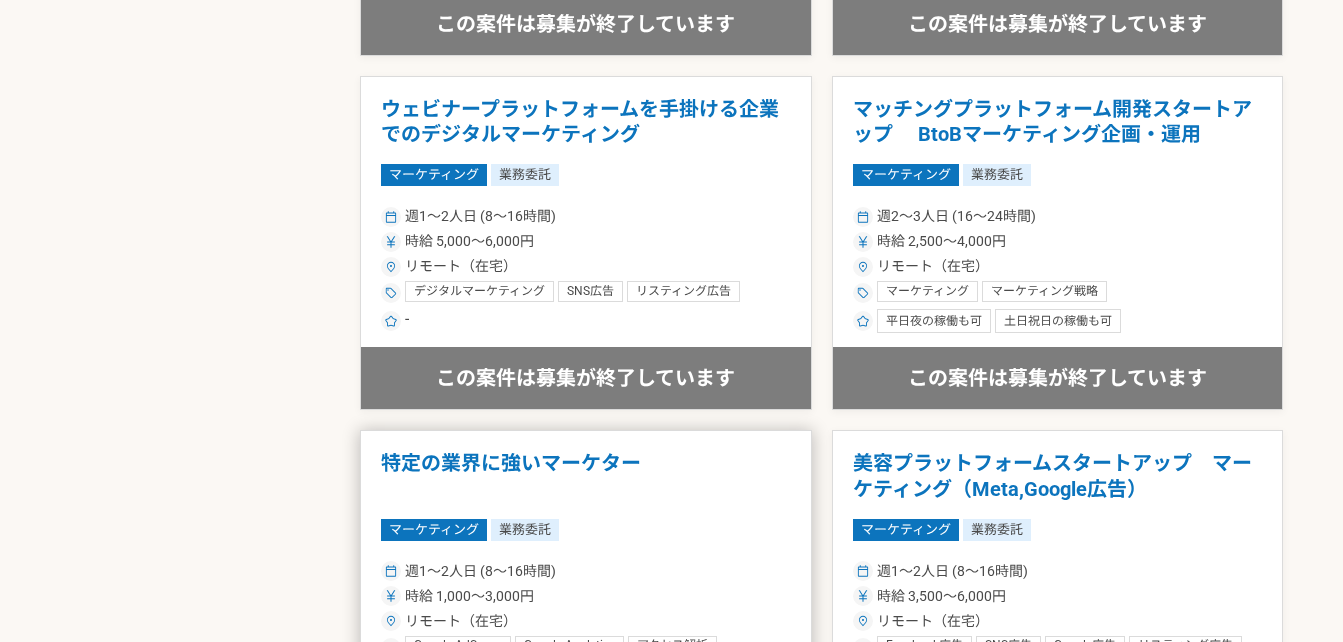 scroll, scrollTop: 3500, scrollLeft: 0, axis: vertical 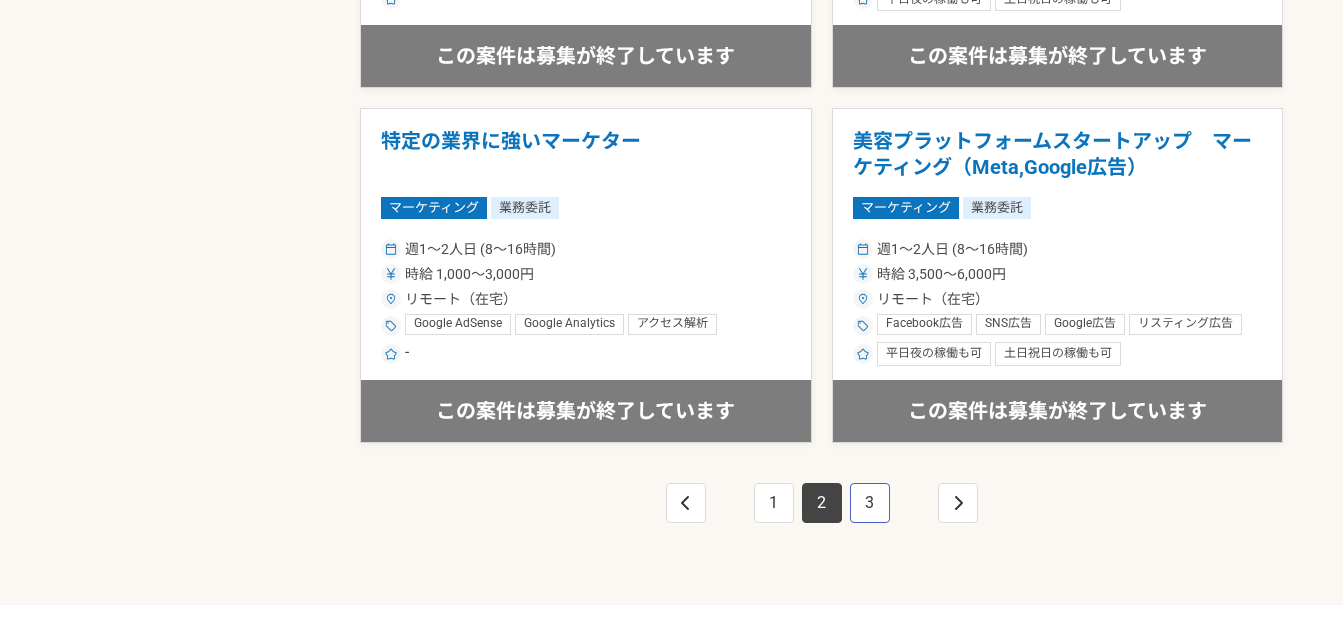 click on "3" at bounding box center [870, 503] 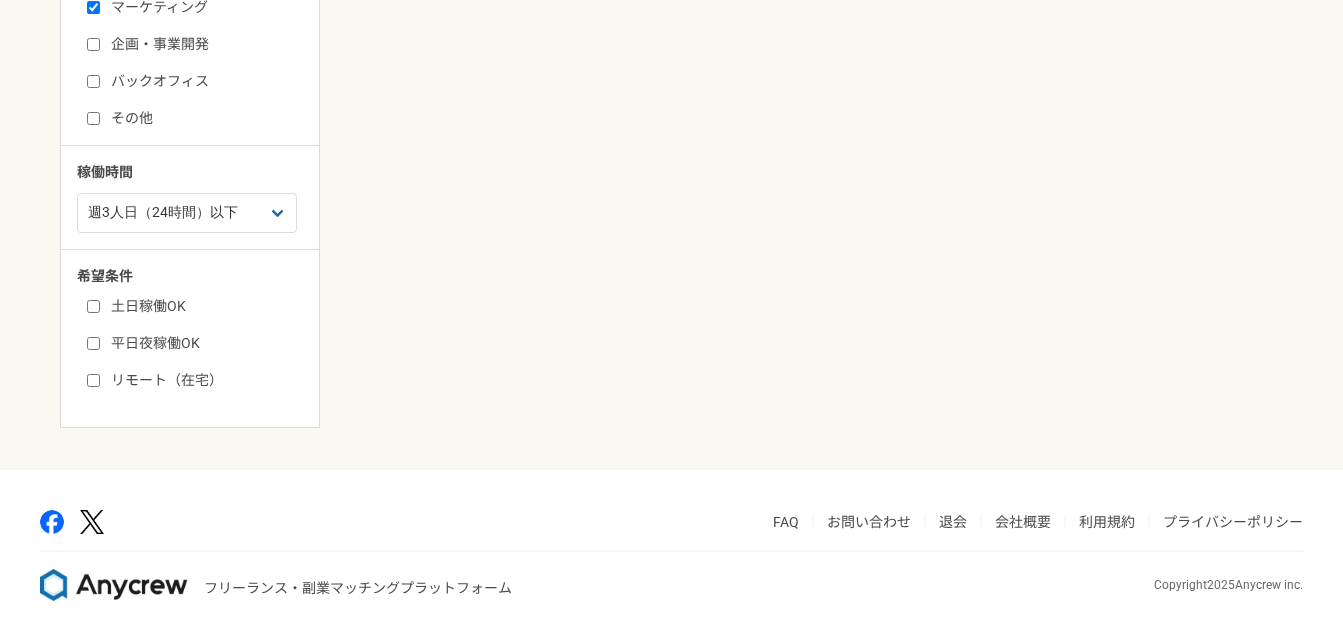 scroll, scrollTop: 0, scrollLeft: 0, axis: both 